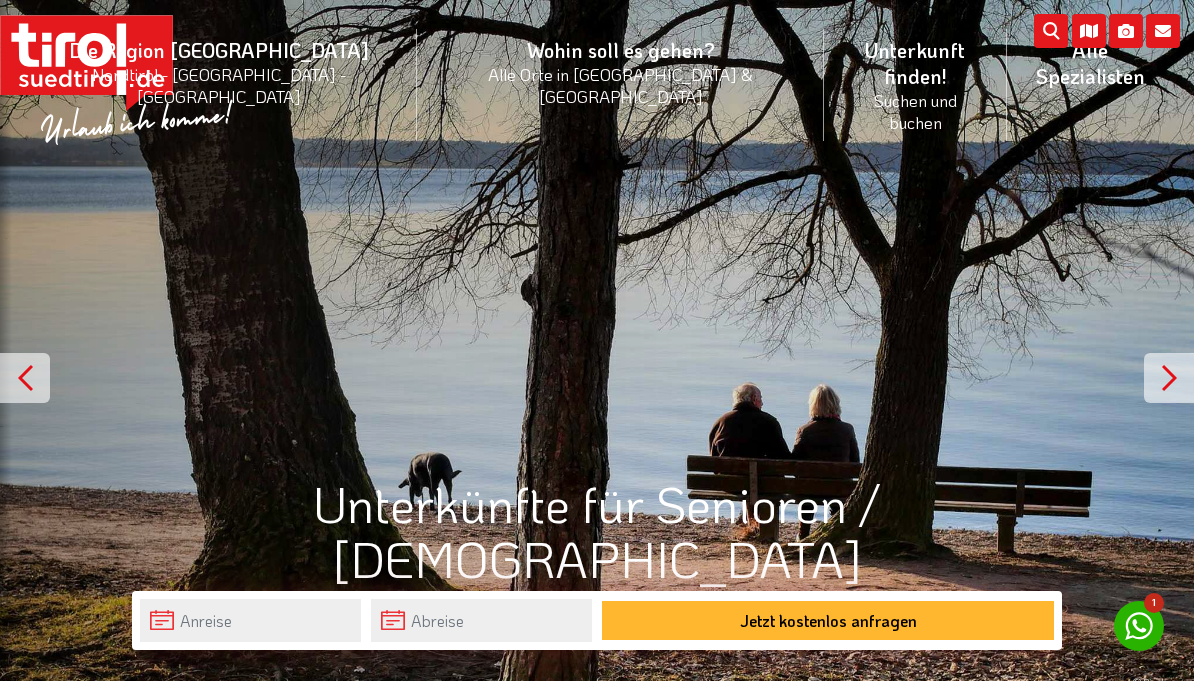 scroll, scrollTop: 0, scrollLeft: 0, axis: both 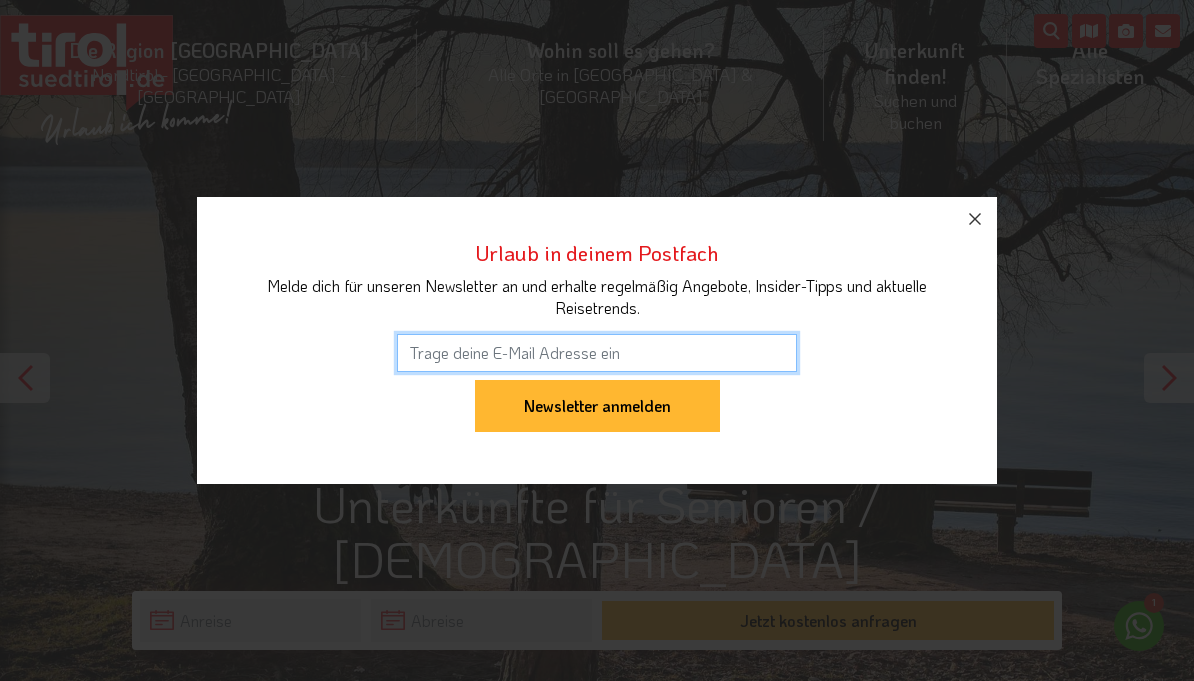 click at bounding box center [597, 353] 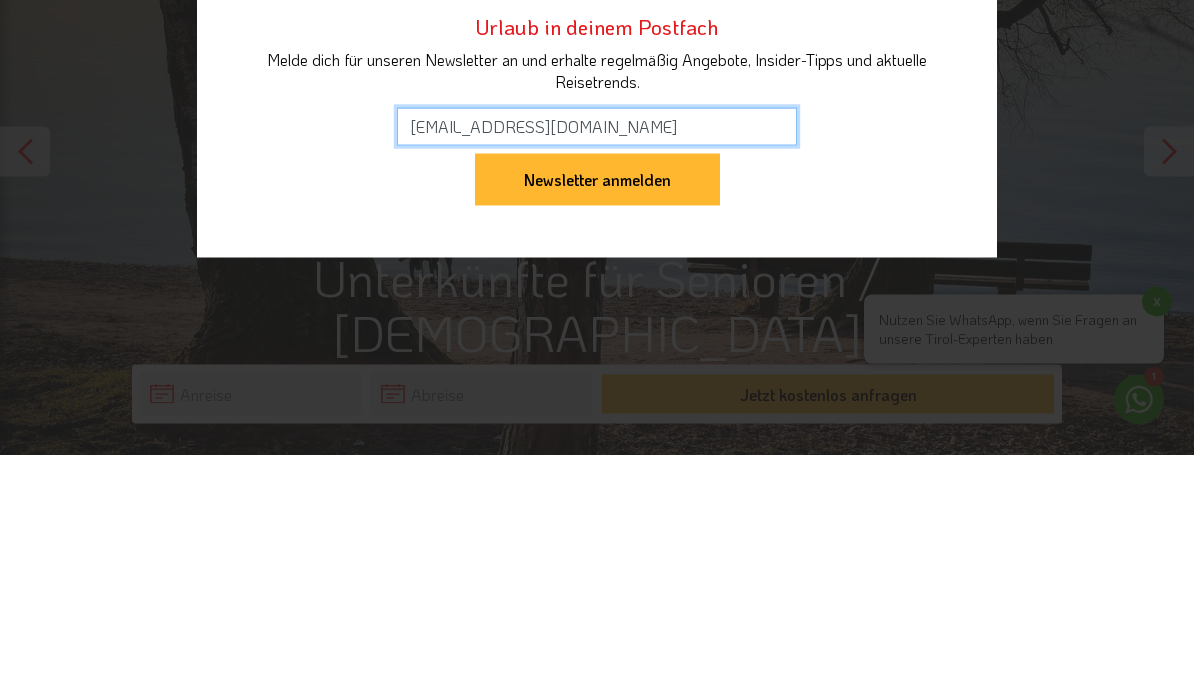 type on "[EMAIL_ADDRESS][DOMAIN_NAME]" 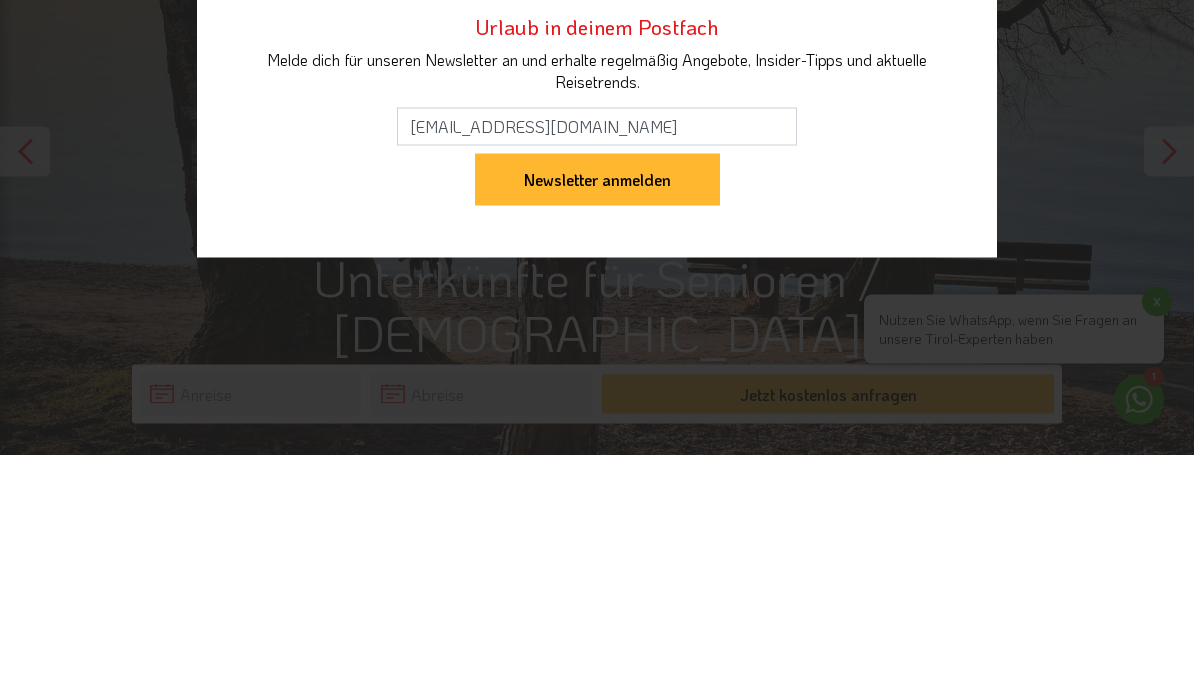click on "Newsletter anmelden" at bounding box center (597, 406) 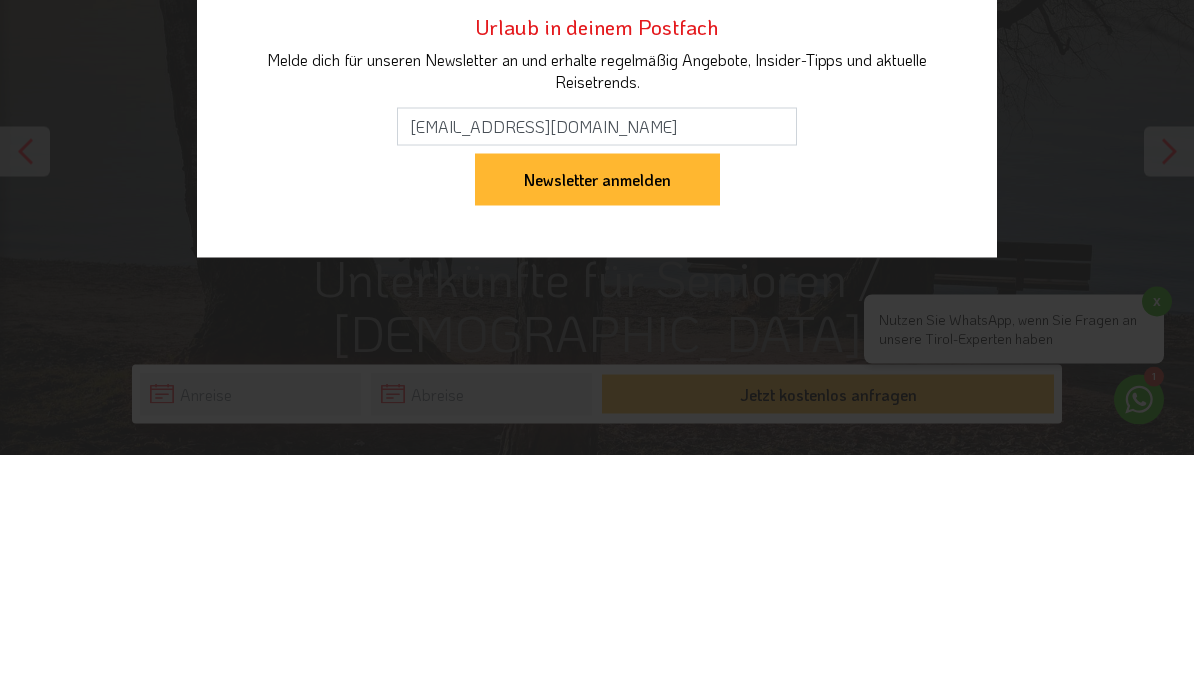 scroll, scrollTop: 227, scrollLeft: 0, axis: vertical 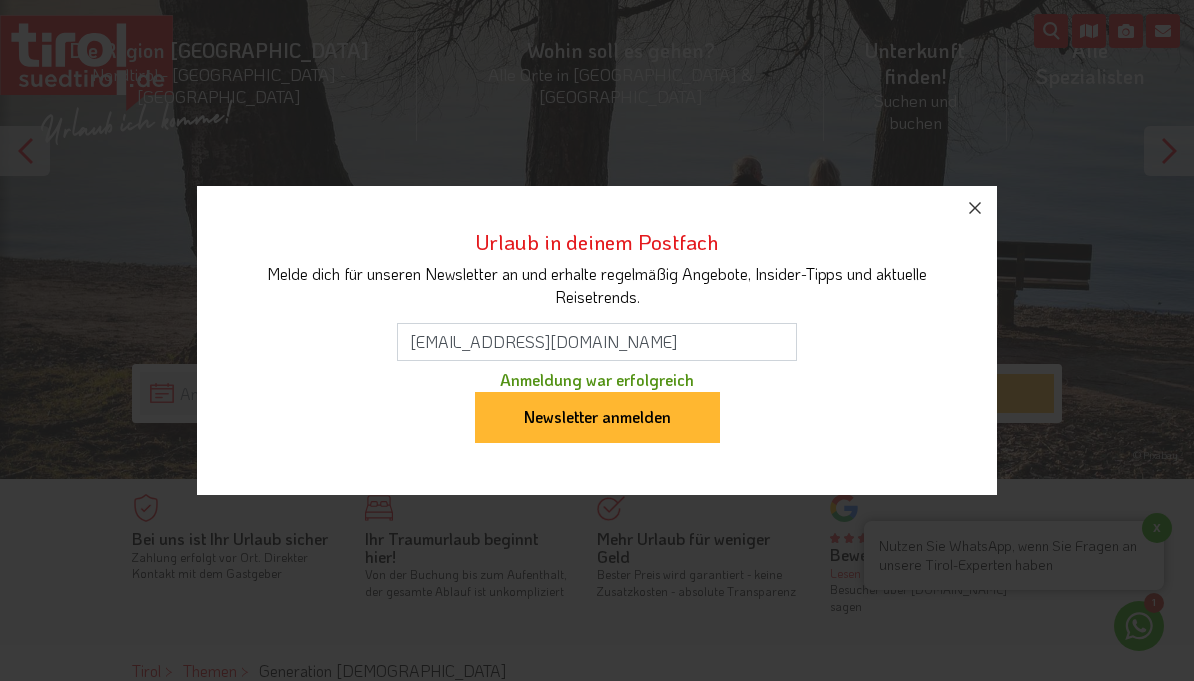 click on "Newsletter anmelden" at bounding box center [597, 418] 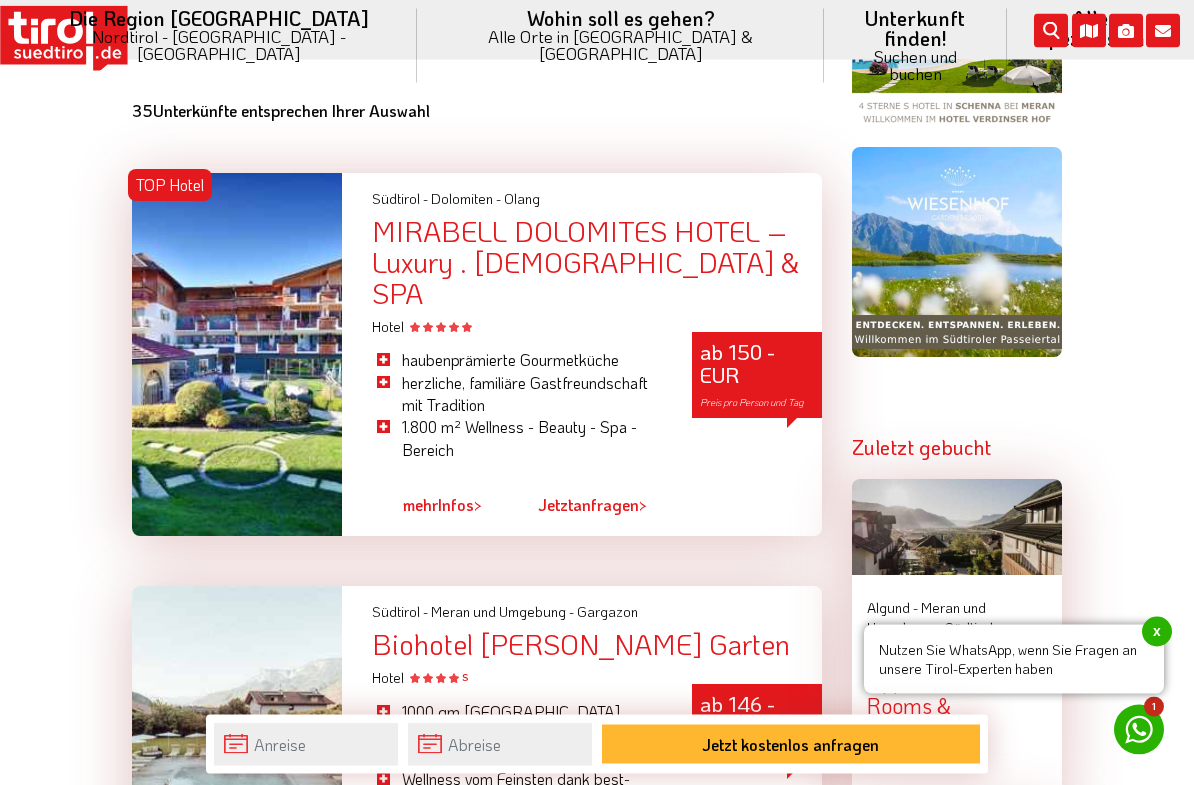 scroll, scrollTop: 1871, scrollLeft: 0, axis: vertical 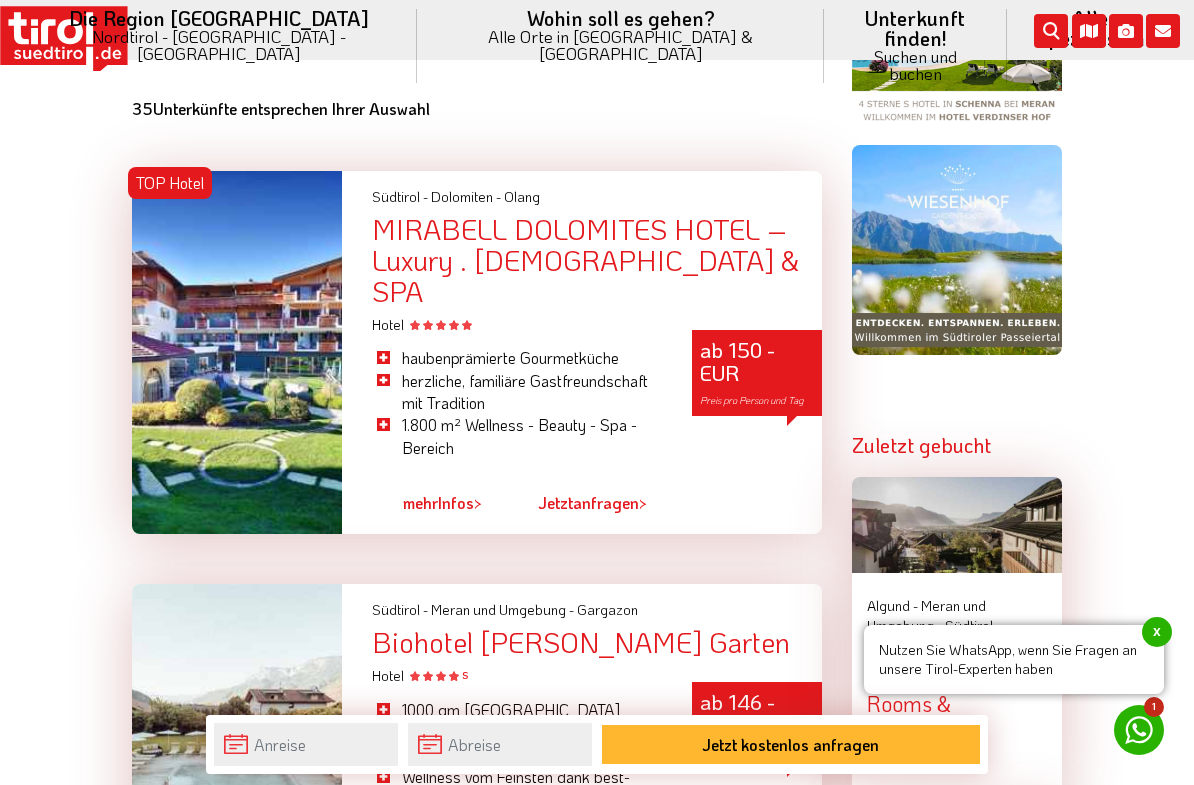 click at bounding box center (237, 352) 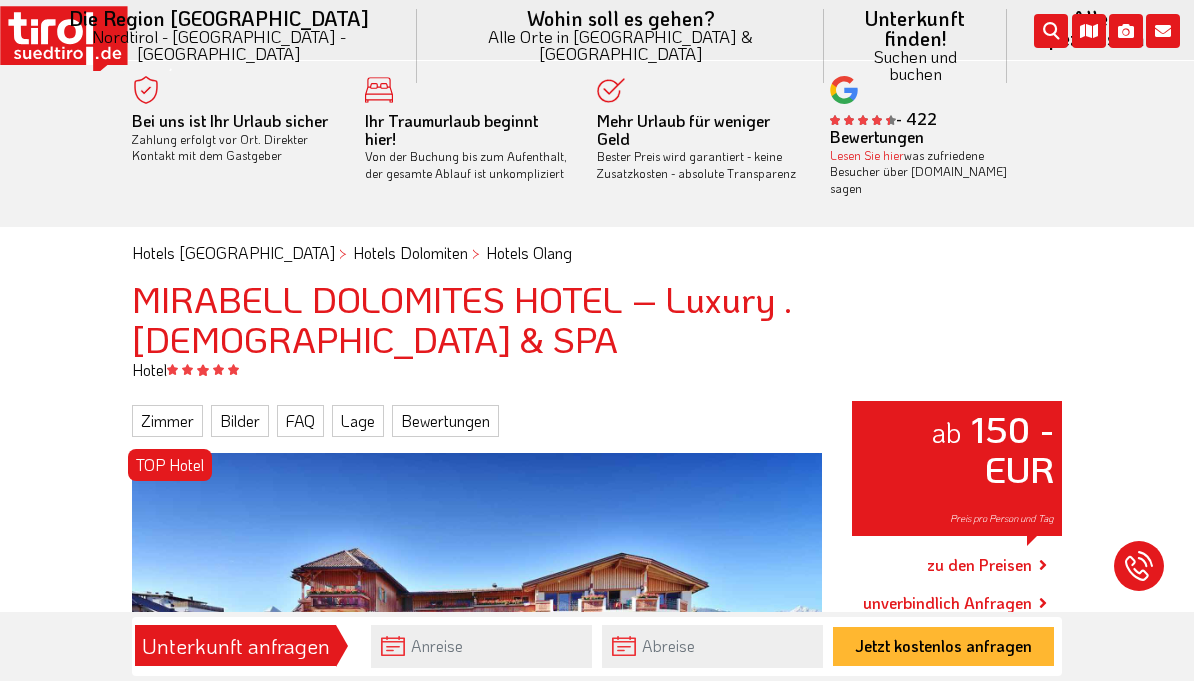 scroll, scrollTop: 0, scrollLeft: 0, axis: both 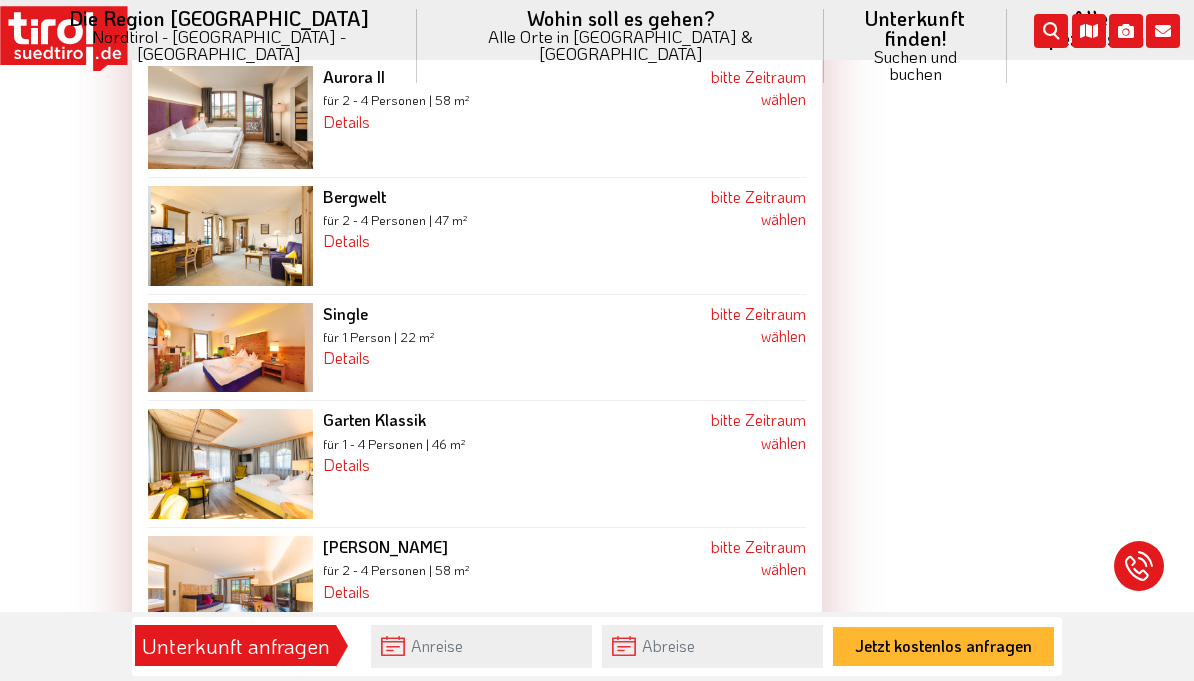 click at bounding box center [230, 348] 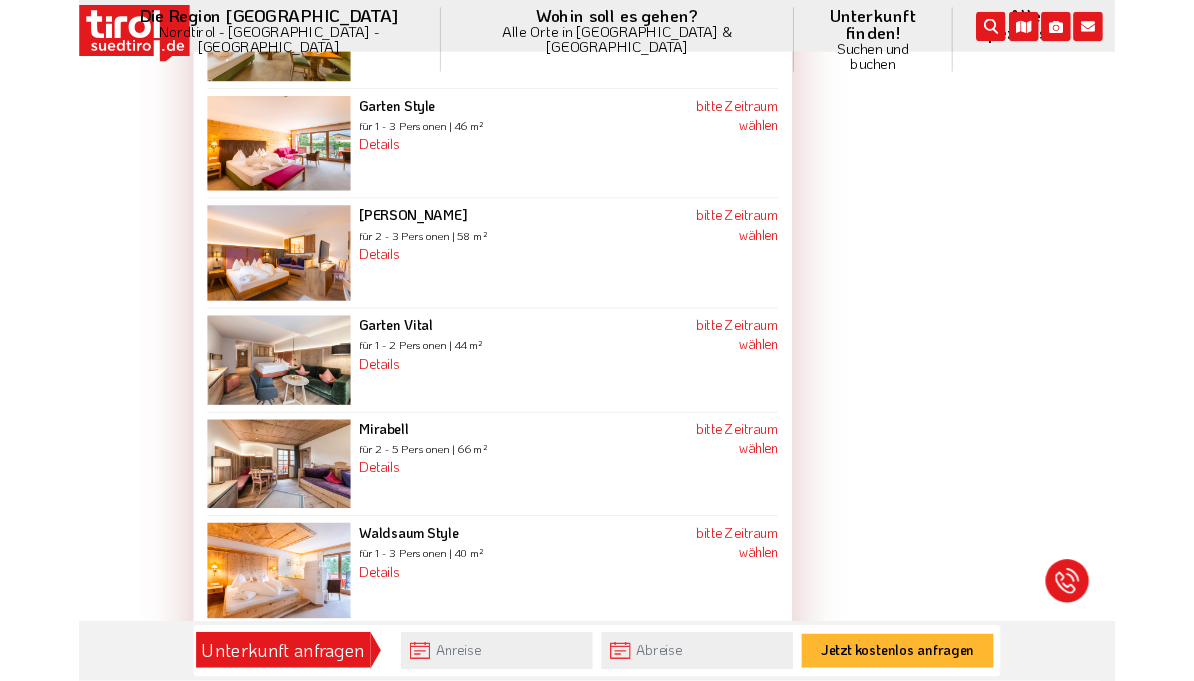 scroll, scrollTop: 3453, scrollLeft: 0, axis: vertical 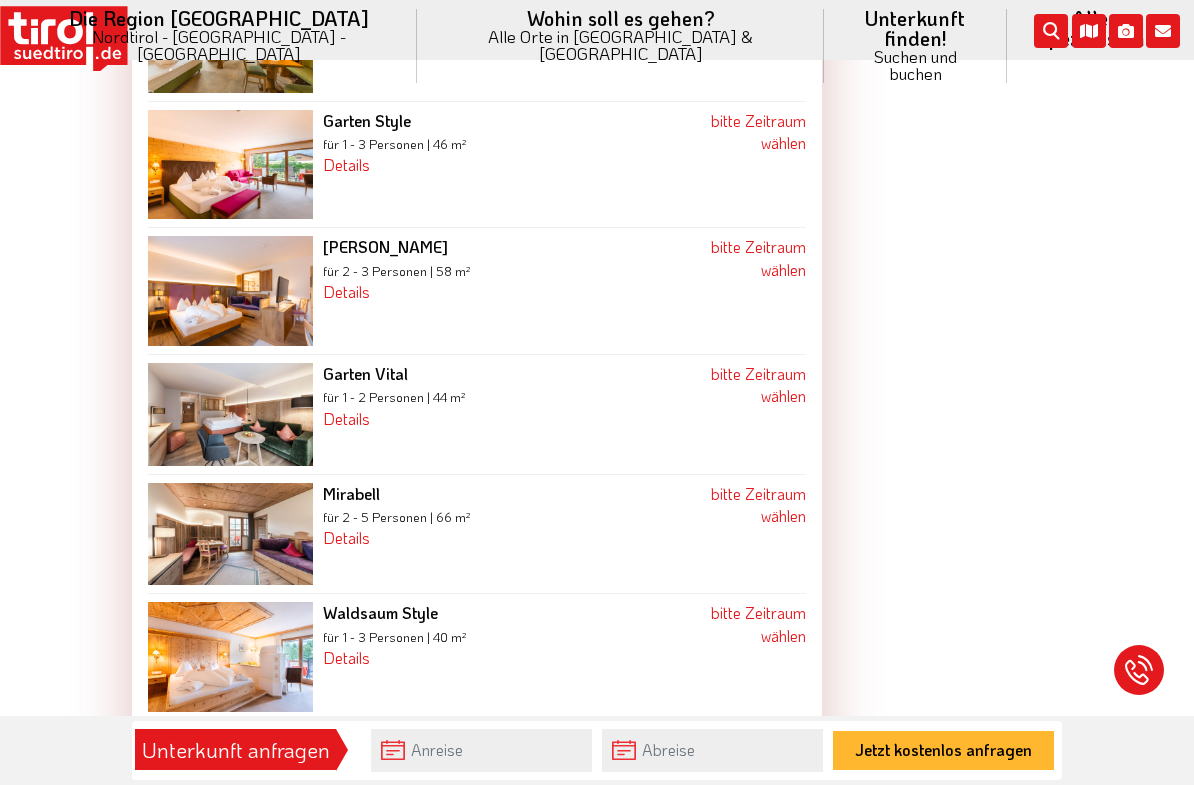 click at bounding box center [230, 414] 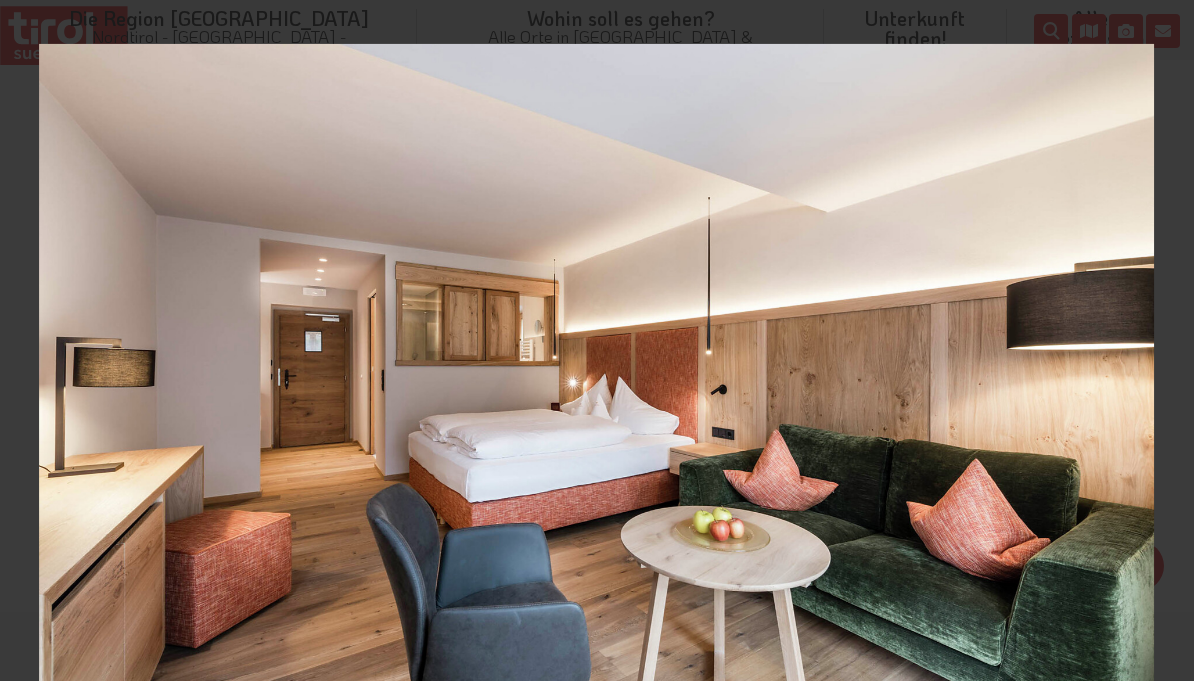 scroll, scrollTop: 3505, scrollLeft: 0, axis: vertical 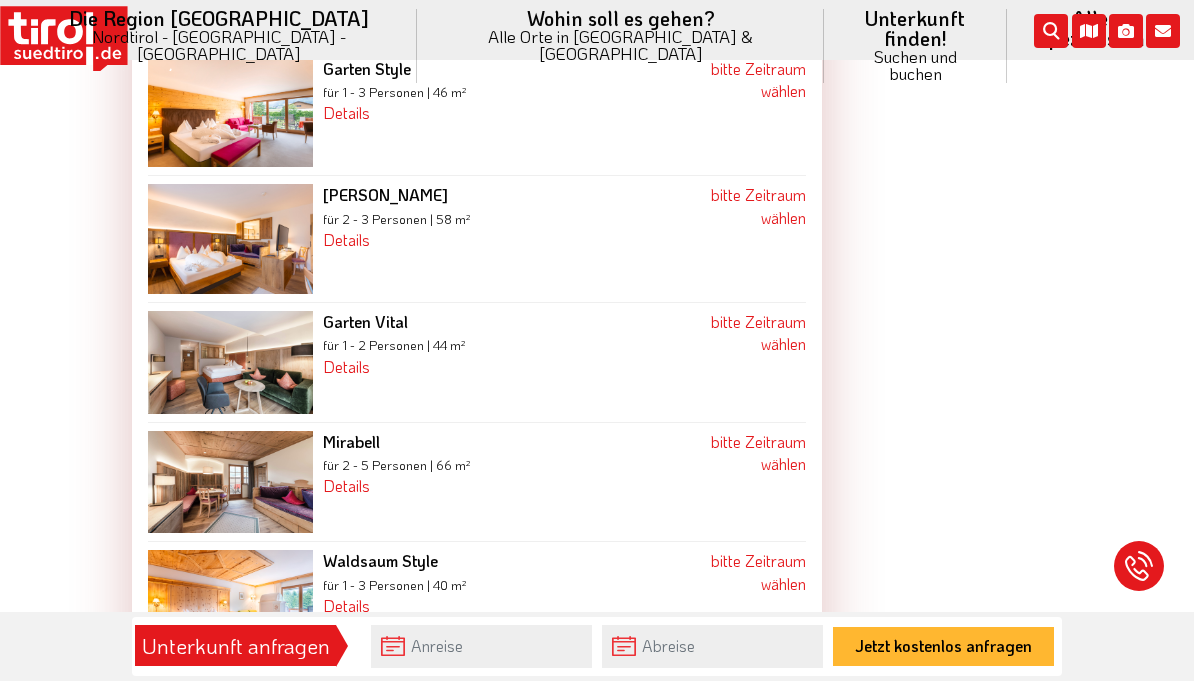 click at bounding box center (230, 605) 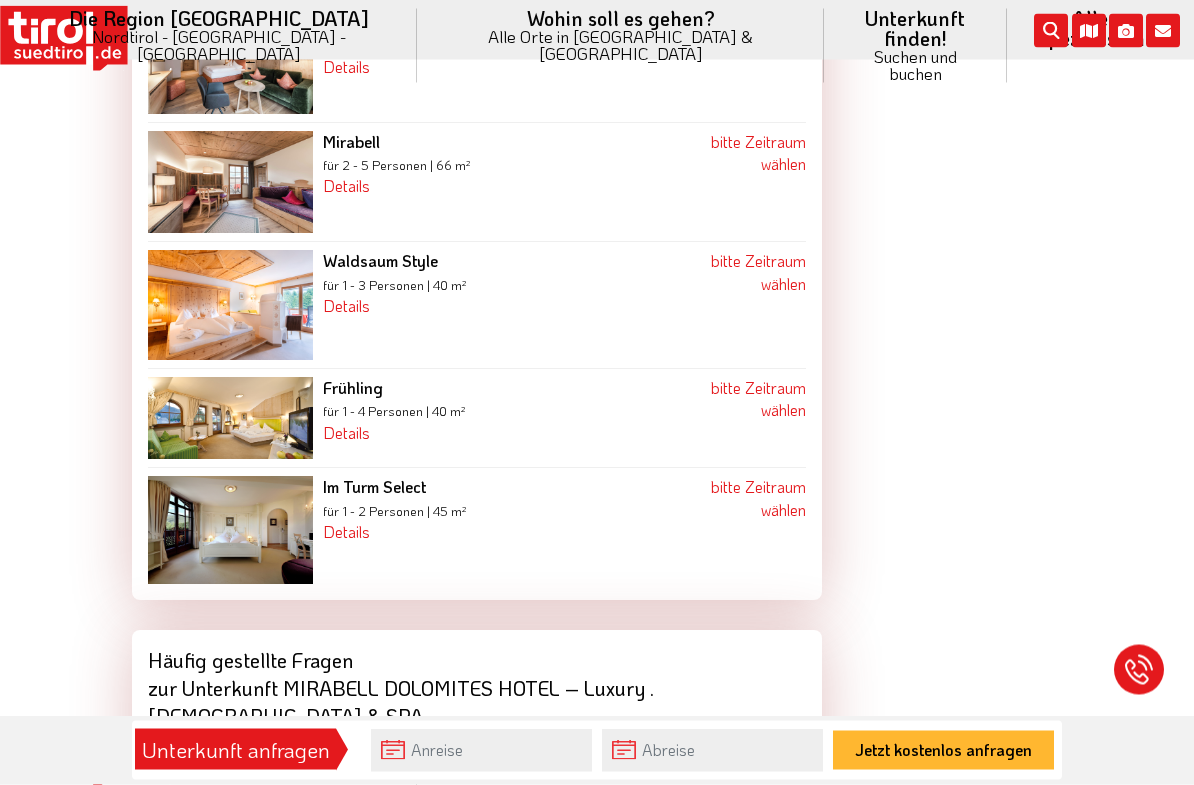 scroll, scrollTop: 3805, scrollLeft: 0, axis: vertical 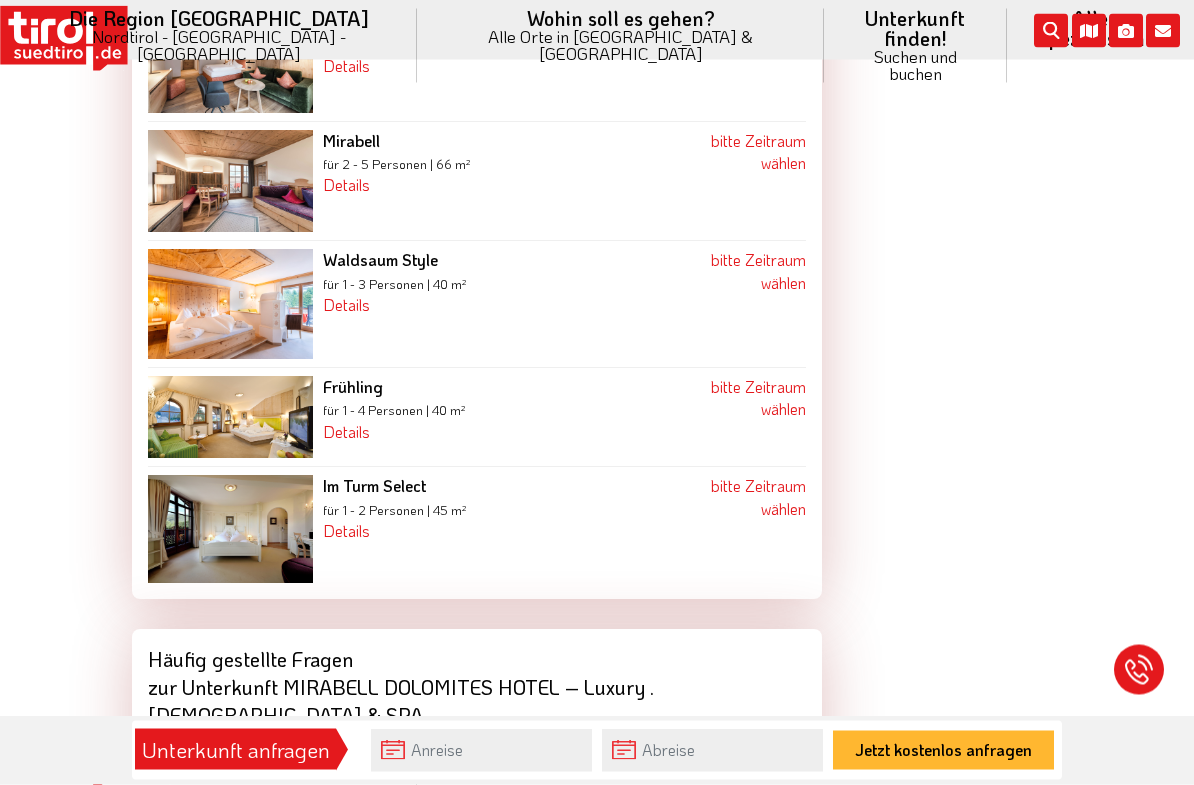 click at bounding box center [230, 418] 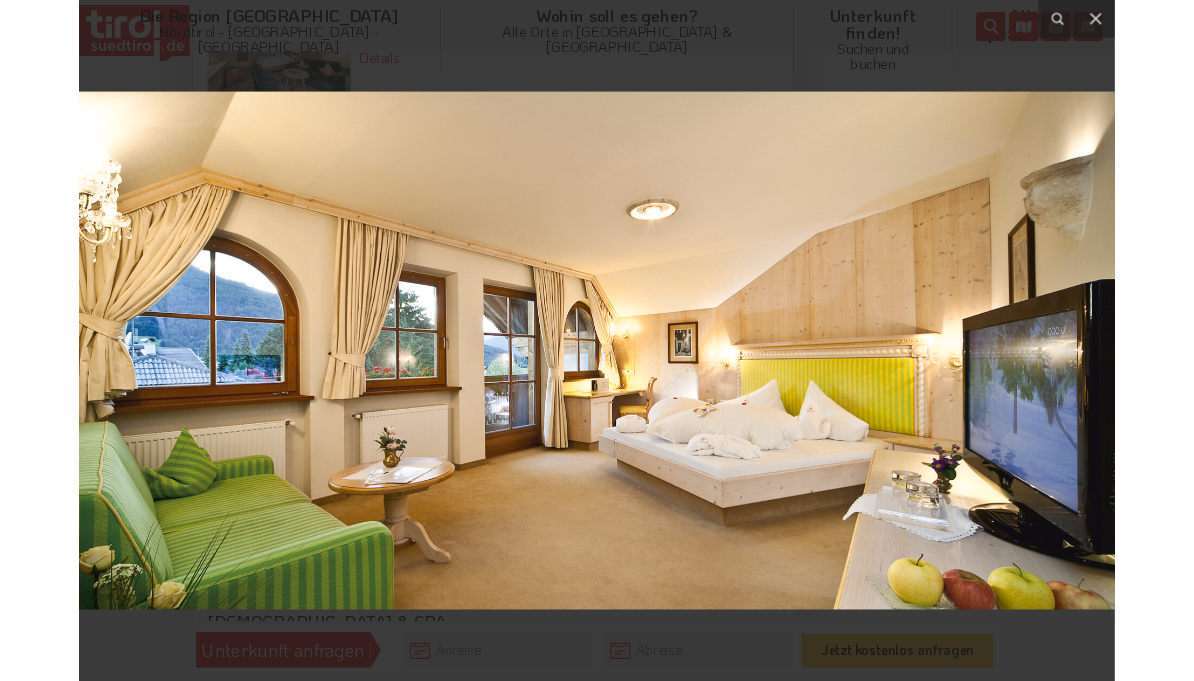 scroll, scrollTop: 3806, scrollLeft: 0, axis: vertical 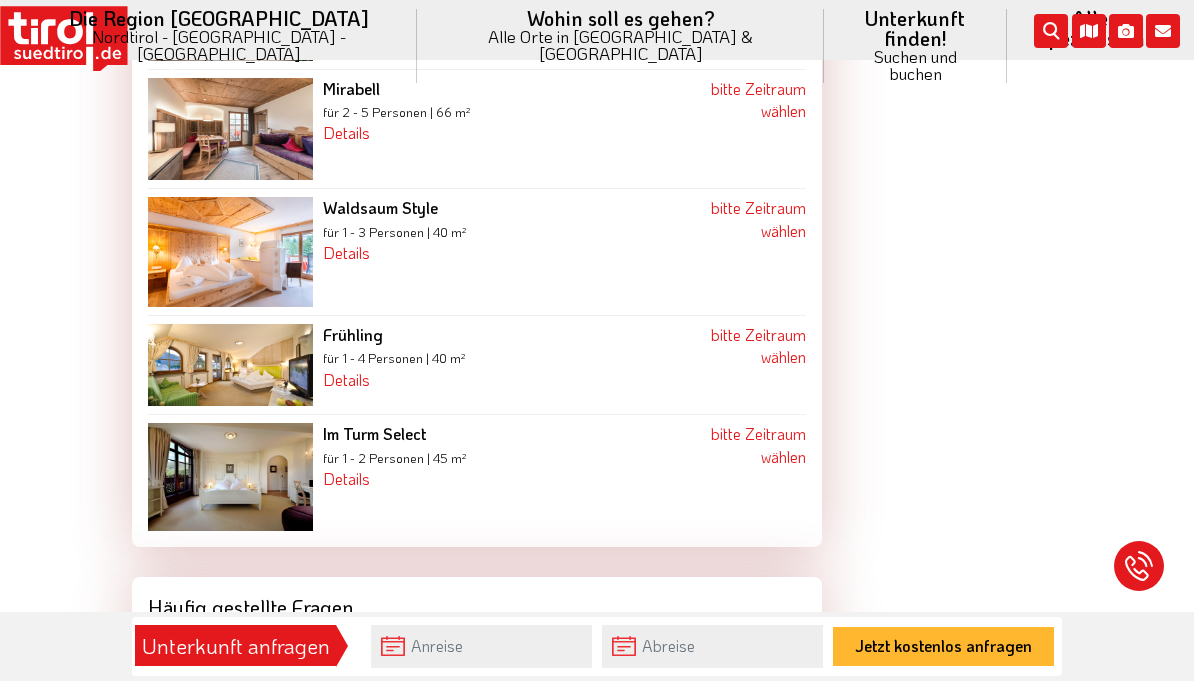 click at bounding box center (230, 476) 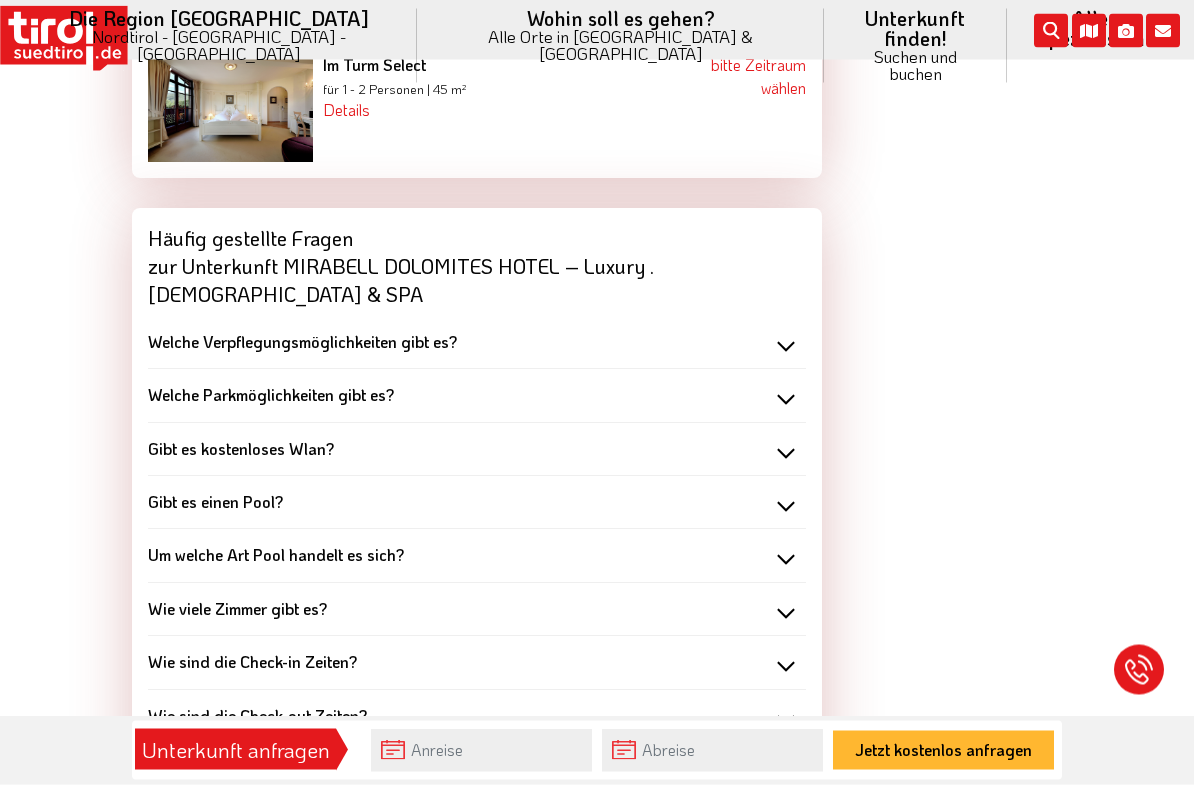 scroll, scrollTop: 4227, scrollLeft: 0, axis: vertical 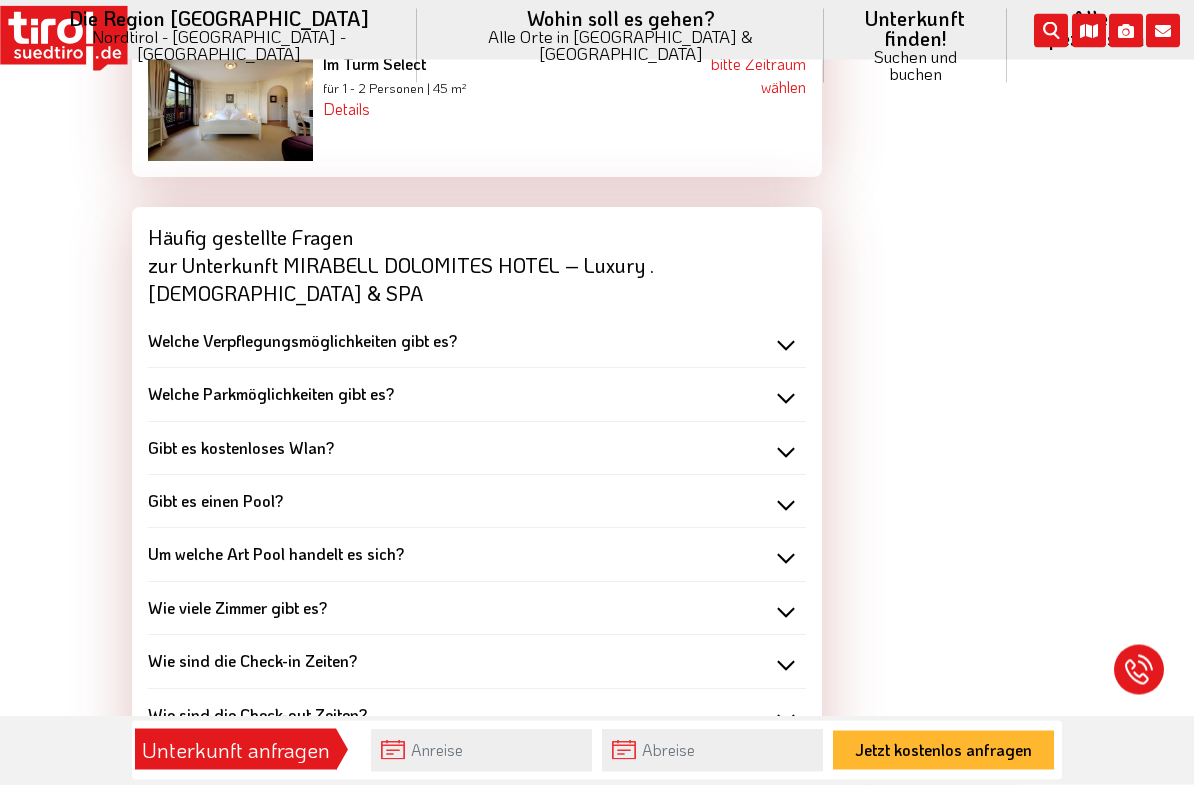 click on "Gibt es einen Pool?" at bounding box center (215, 501) 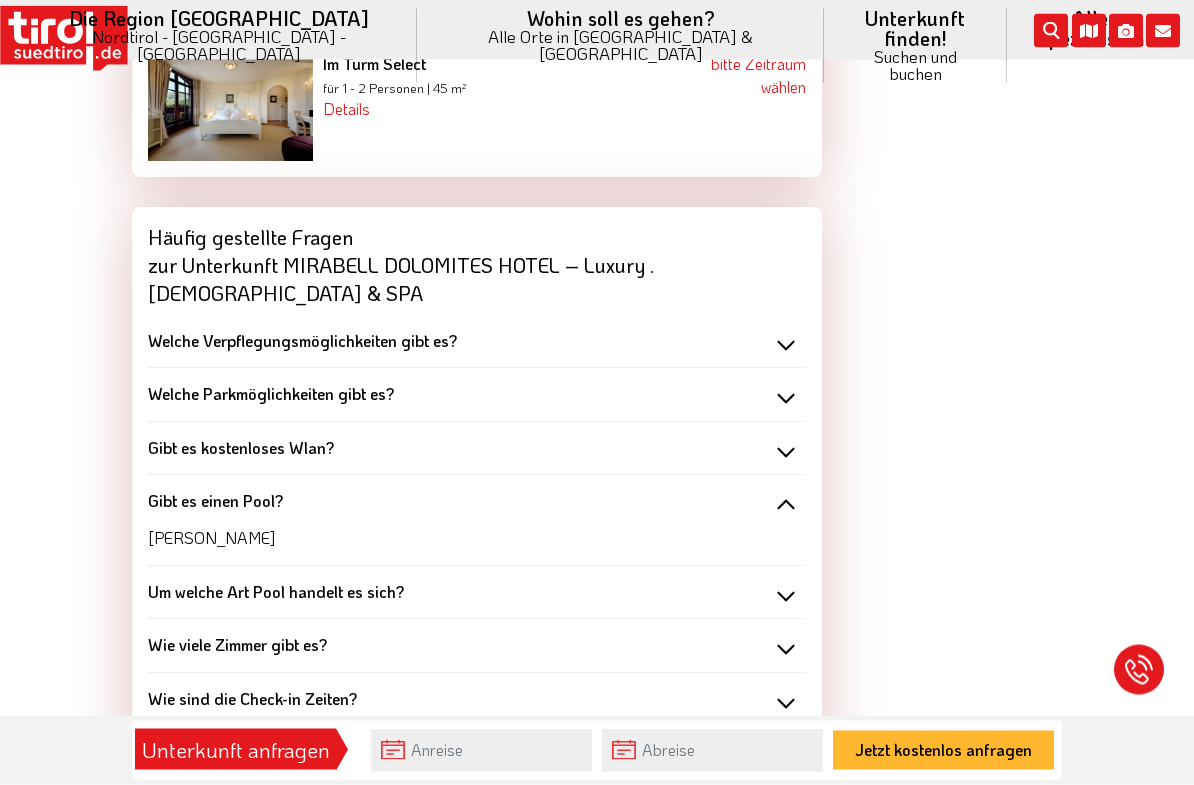 scroll, scrollTop: 4228, scrollLeft: 0, axis: vertical 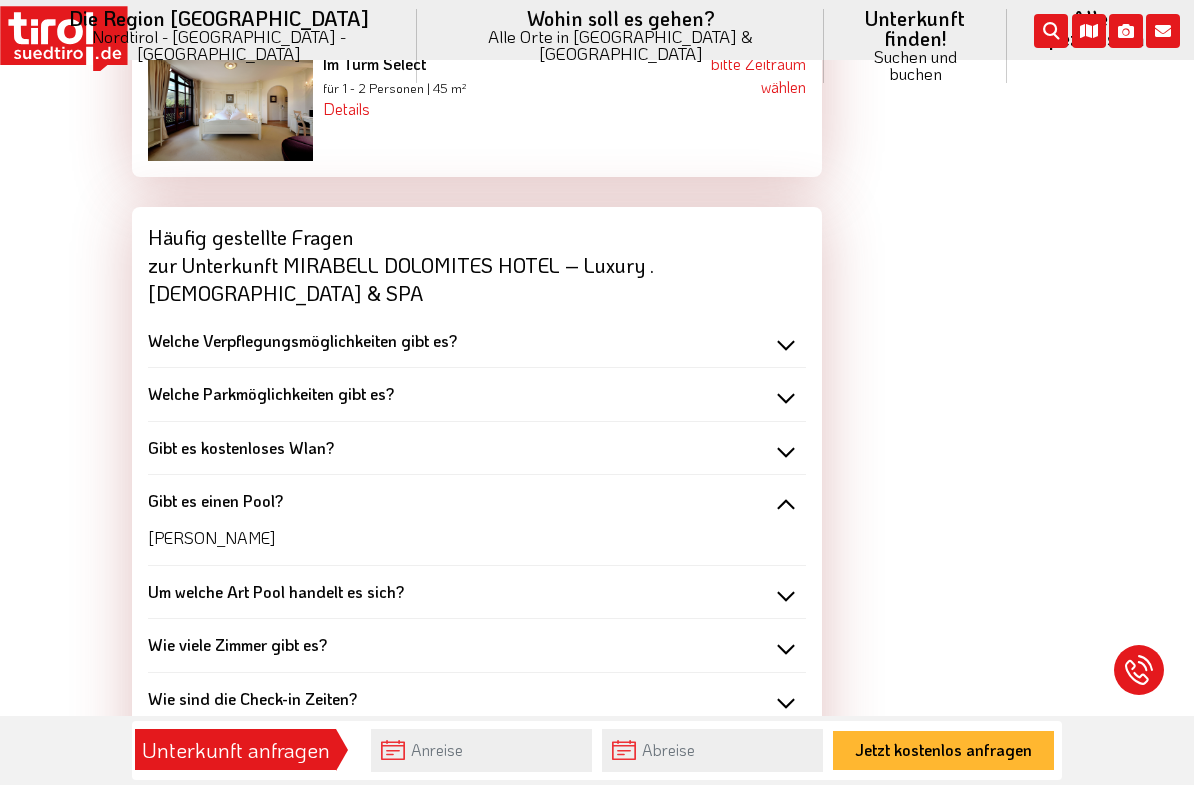 click on "Um welche Art Pool handelt es sich?" at bounding box center (276, 591) 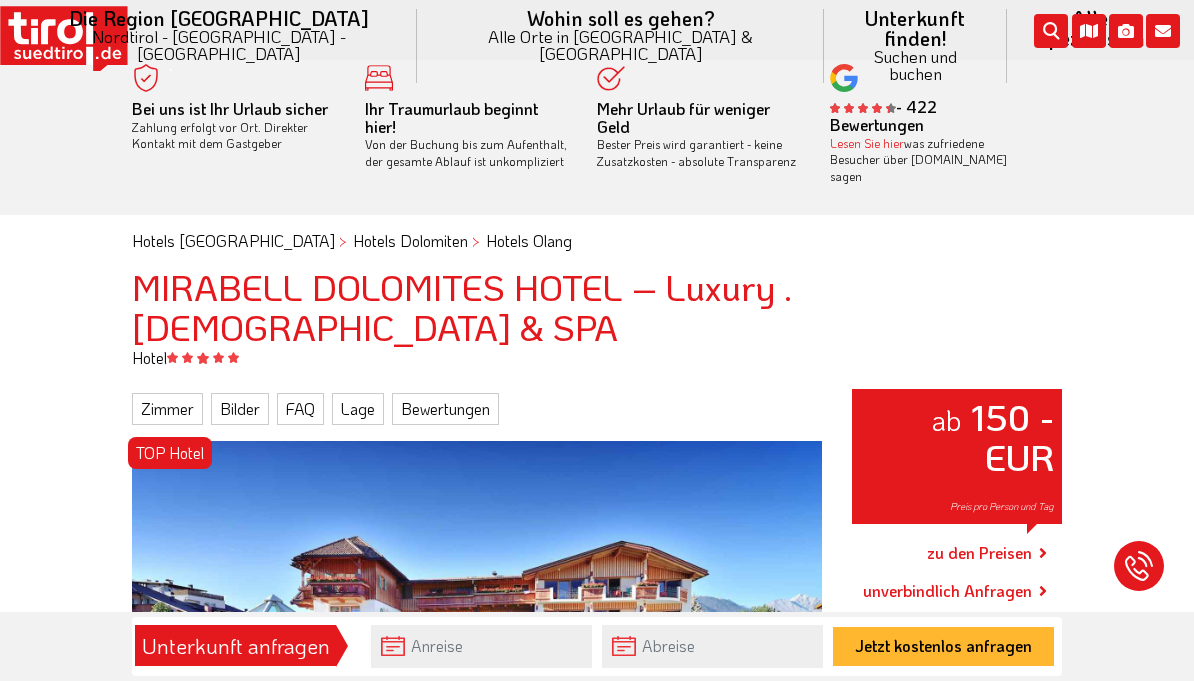 scroll, scrollTop: 0, scrollLeft: 0, axis: both 